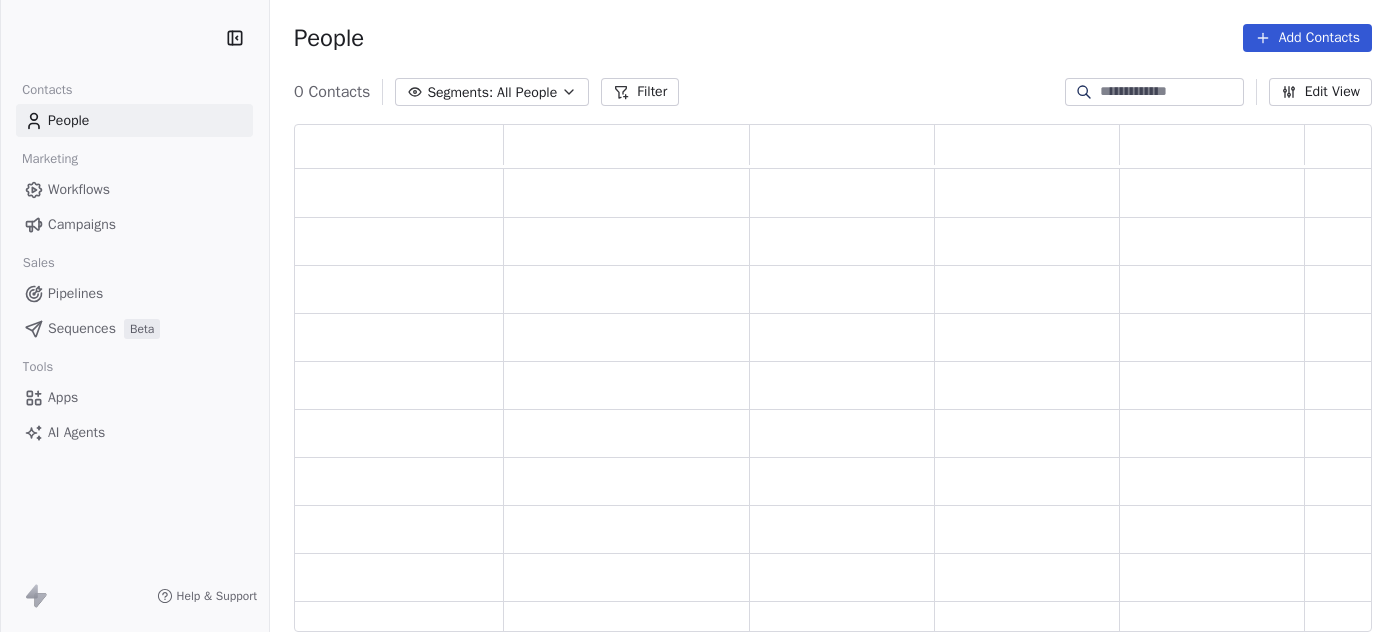 scroll, scrollTop: 0, scrollLeft: 0, axis: both 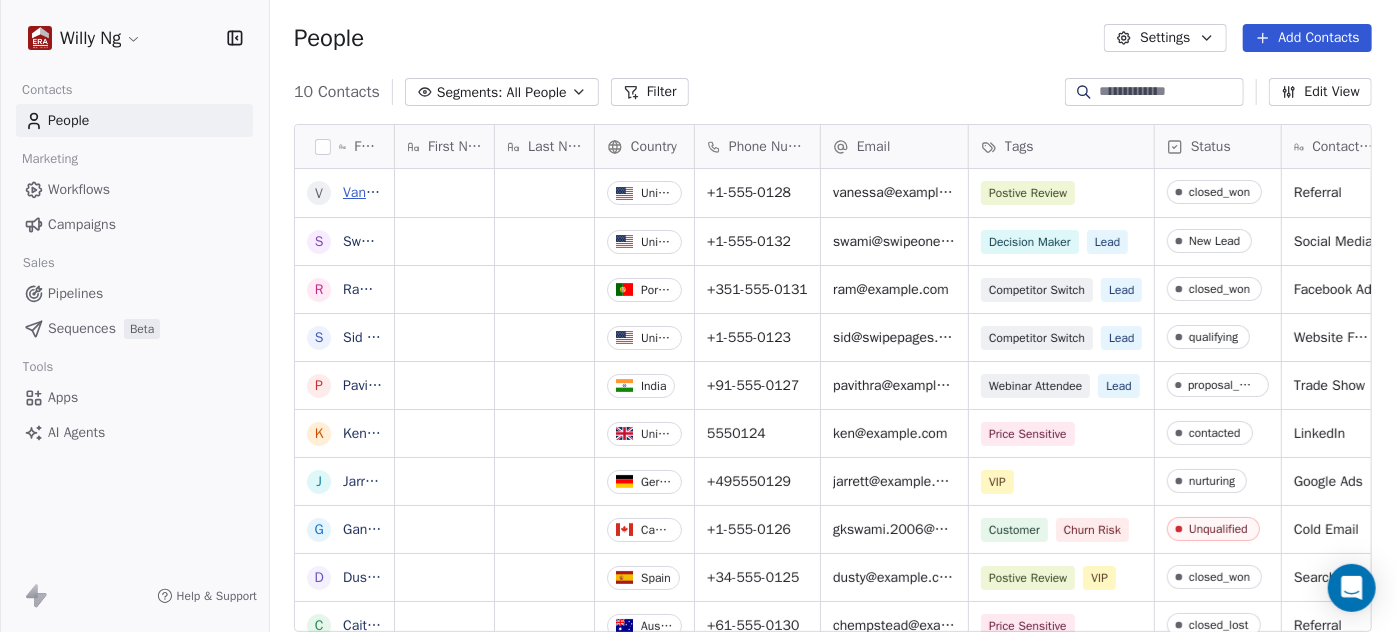 click on "Vanessa [Sample]" at bounding box center (398, 192) 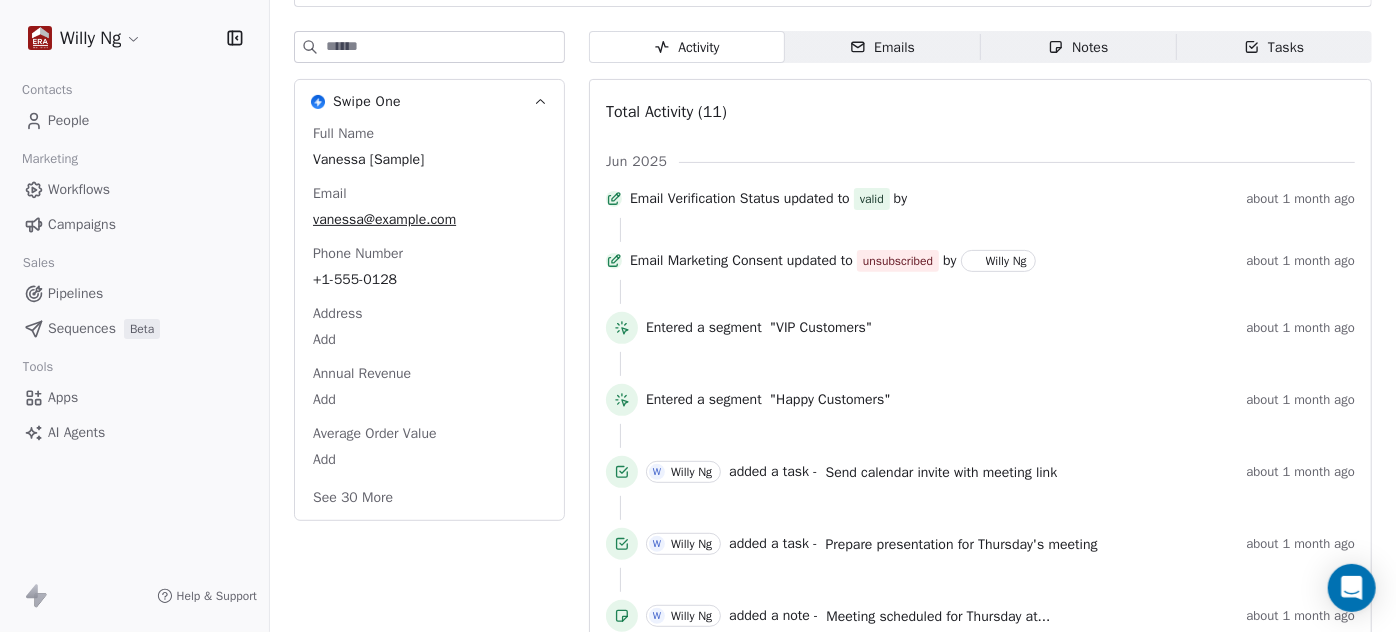 scroll, scrollTop: 0, scrollLeft: 0, axis: both 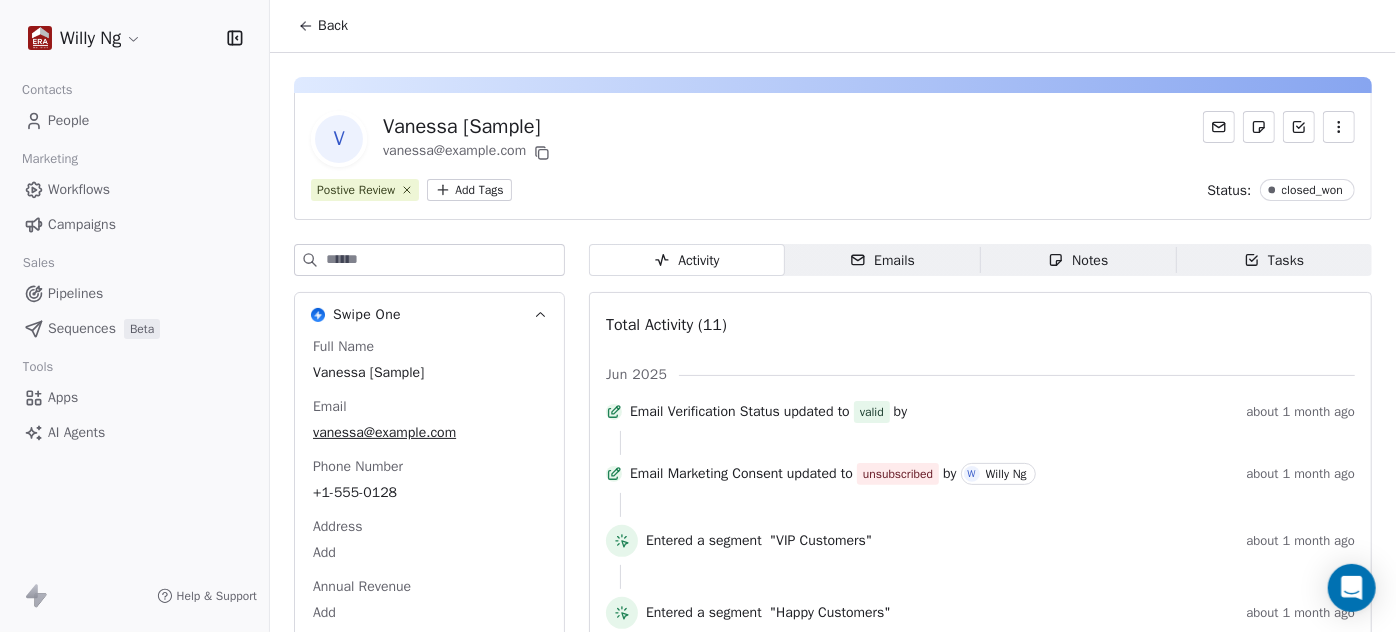 click on "Emails Emails" at bounding box center (883, 260) 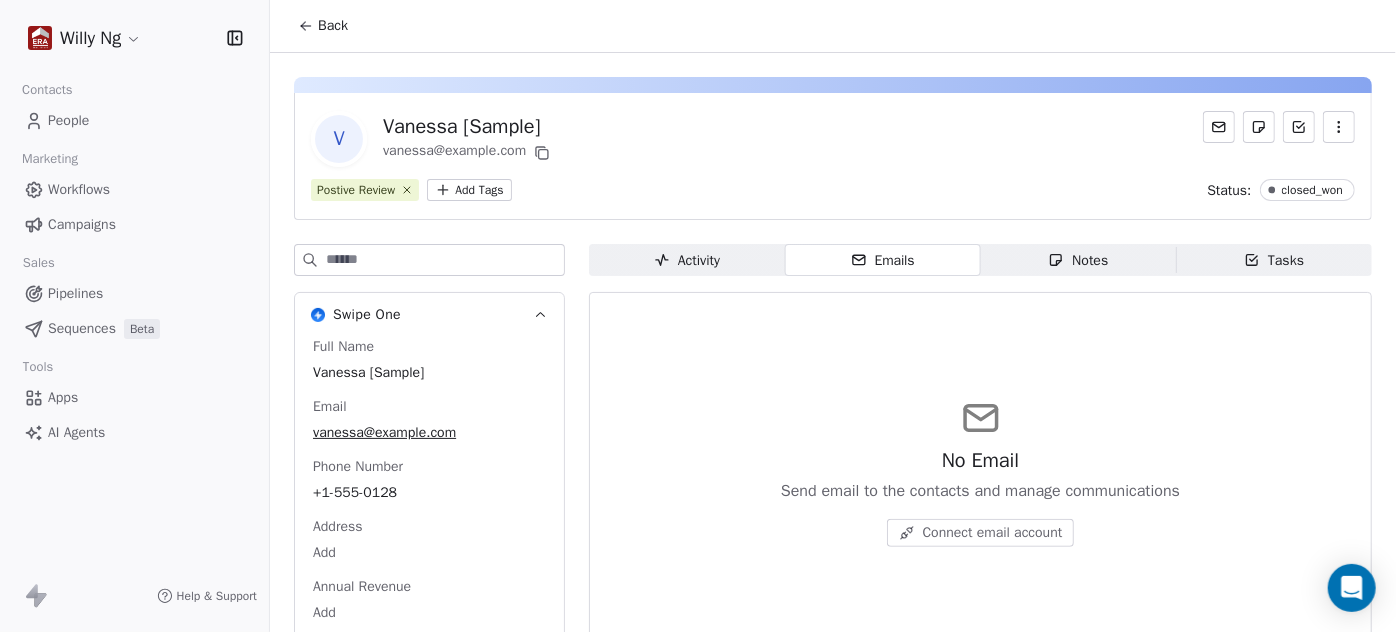 click on "Notes   Notes" at bounding box center [1079, 260] 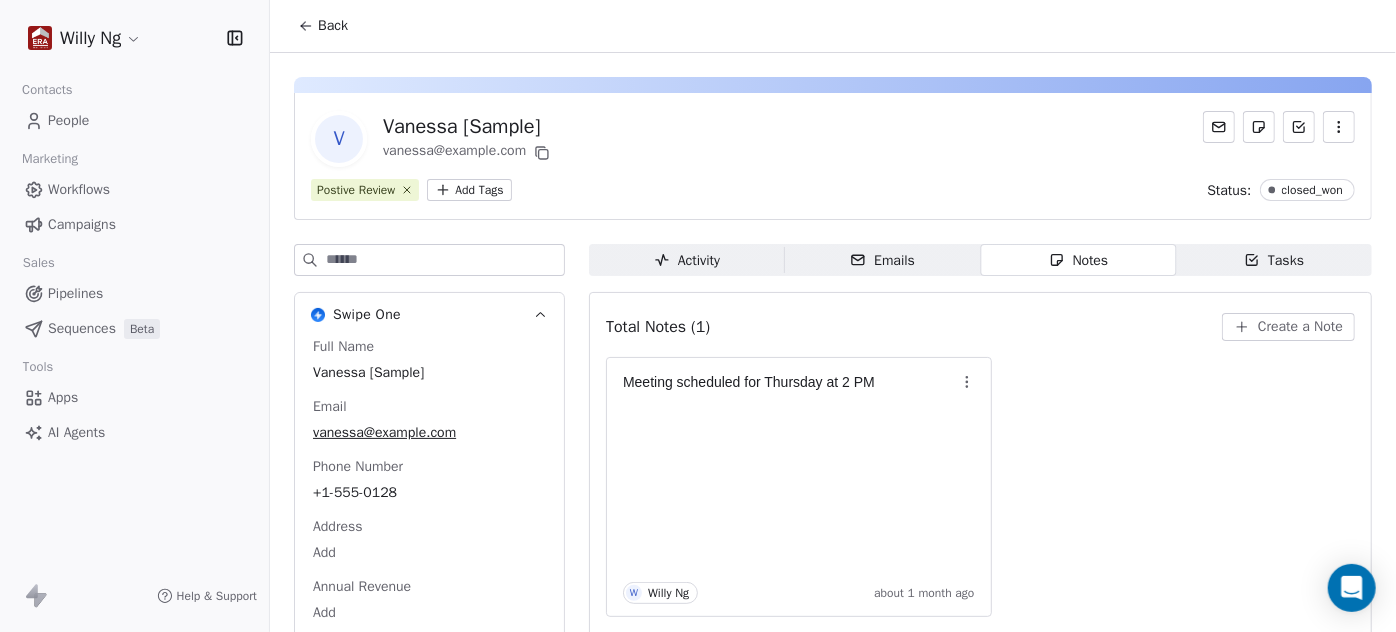 click 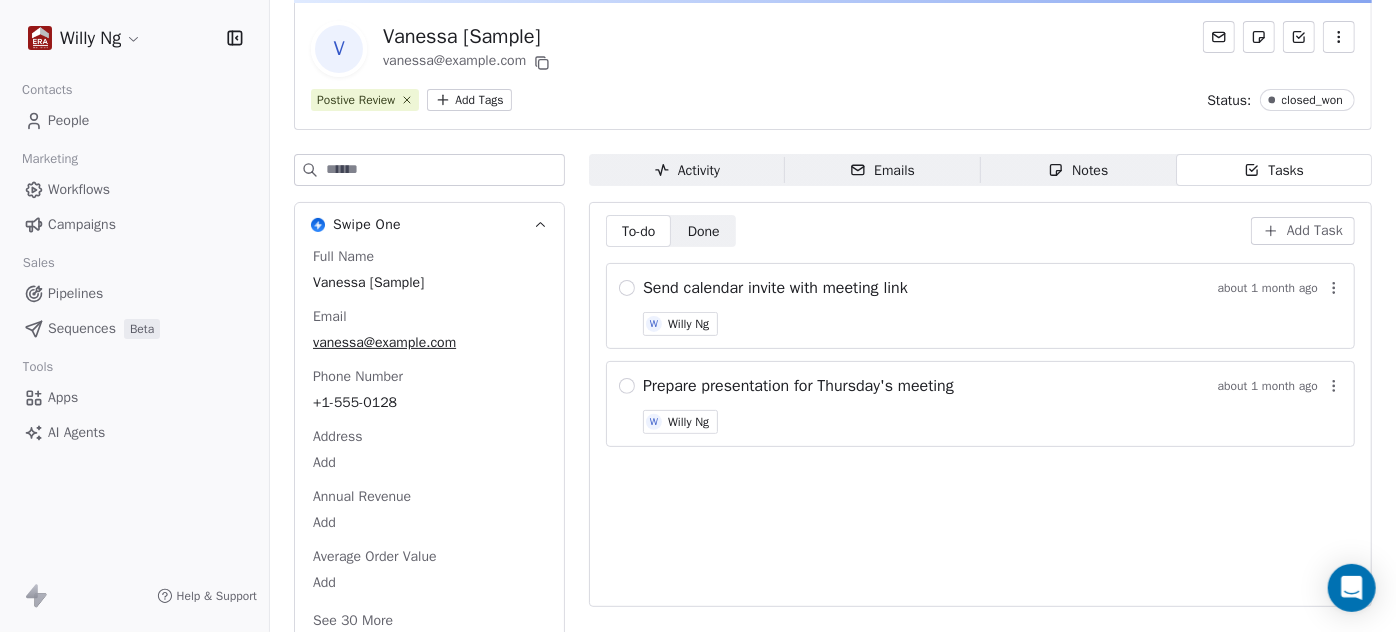 scroll, scrollTop: 113, scrollLeft: 0, axis: vertical 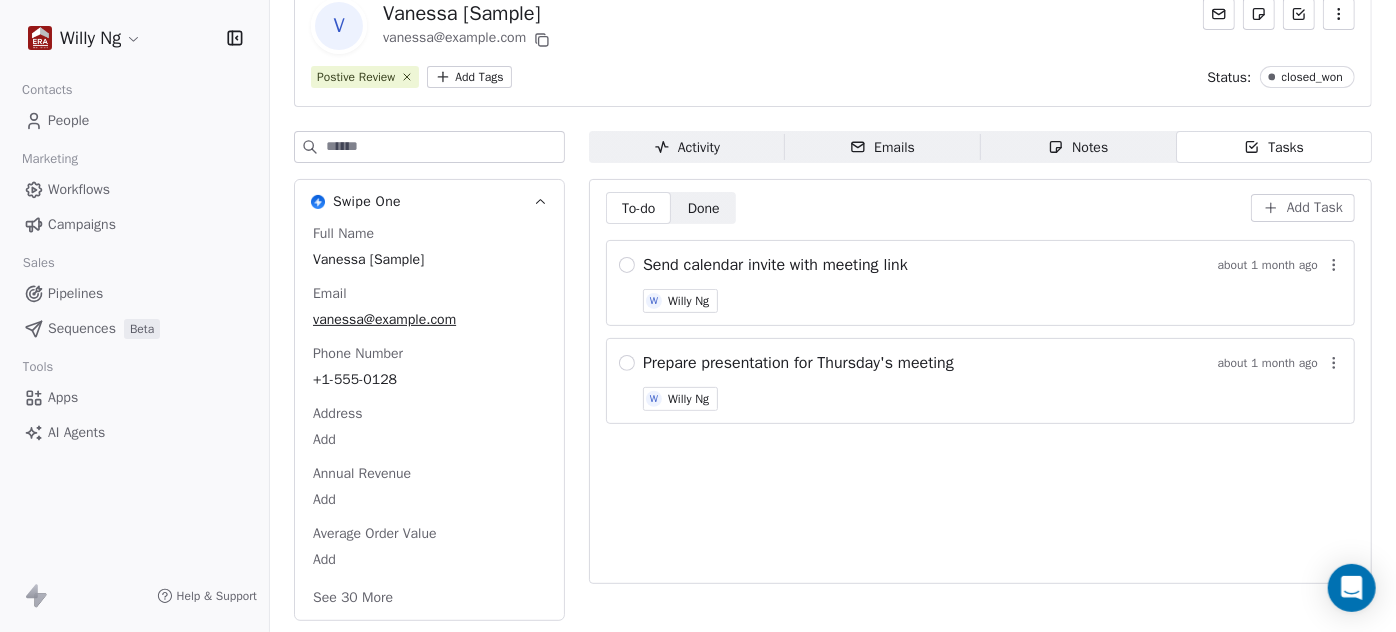 click on "Willy Ng Contacts People Marketing Workflows Campaigns Sales Pipelines Sequences Beta Tools Apps AI Agents Help & Support Back V Vanessa [Sample] vanessa@appsumo.com Postive Review  Add Tags Status:  closed_won Swipe One Full Name Vanessa [Sample] Email vanessa@appsumo.com Phone Number +1-555-0128 Address Add Annual Revenue Add Average Order Value Add See   30   More   Activity Activity Emails Emails   Notes   Notes Tasks Tasks To-do To-do Done Done   Add Task   Send calendar invite with meeting link about 1 month ago W Willy Ng Prepare presentation for Thursday's meeting about 1 month ago W Willy Ng   Chat with AI" at bounding box center (698, 439) 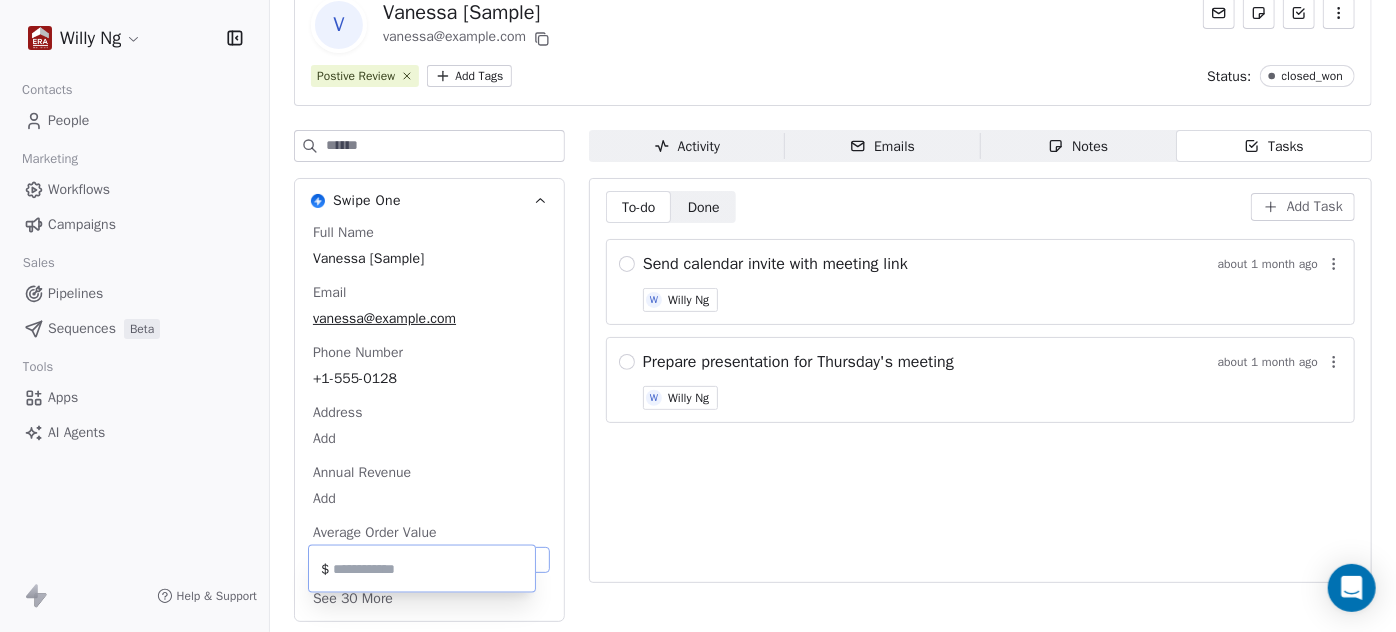 click on "Willy Ng Contacts People Marketing Workflows Campaigns Sales Pipelines Sequences Beta Tools Apps AI Agents Help & Support Back V Vanessa [Sample] vanessa@appsumo.com Postive Review  Add Tags Status:  closed_won Swipe One Full Name Vanessa [Sample] Email vanessa@appsumo.com Phone Number +1-555-0128 Address Add Annual Revenue Add Average Order Value Add See   30   More   Activity Activity Emails Emails   Notes   Notes Tasks Tasks To-do To-do Done Done   Add Task   Send calendar invite with meeting link about 1 month ago W Willy Ng Prepare presentation for Thursday's meeting about 1 month ago W Willy Ng   Chat with AI
$" at bounding box center (698, 439) 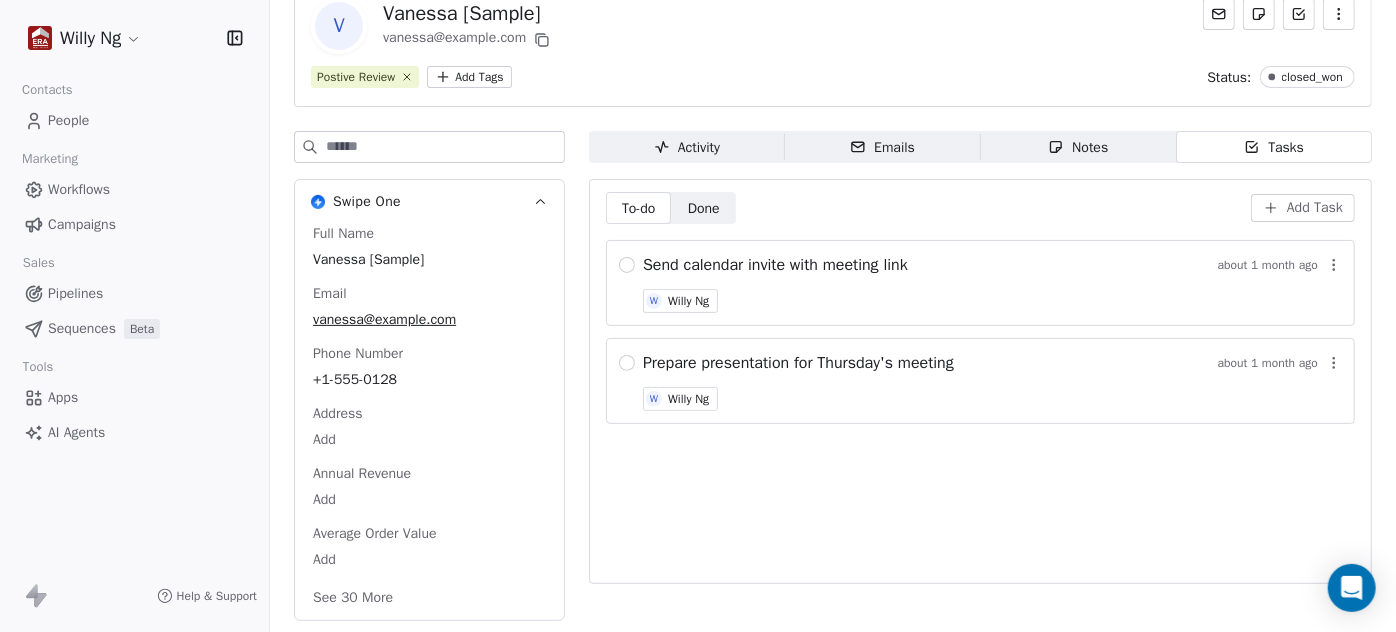 click on "Willy Ng Contacts People Marketing Workflows Campaigns Sales Pipelines Sequences Beta Tools Apps AI Agents Help & Support Back V Vanessa [Sample] vanessa@appsumo.com Postive Review  Add Tags Status:  closed_won Swipe One Full Name Vanessa [Sample] Email vanessa@appsumo.com Phone Number +1-555-0128 Address Add Annual Revenue Add Average Order Value Add See   30   More   Activity Activity Emails Emails   Notes   Notes Tasks Tasks To-do To-do Done Done   Add Task   Send calendar invite with meeting link about 1 month ago W Willy Ng Prepare presentation for Thursday's meeting about 1 month ago W Willy Ng   Chat with AI" at bounding box center (698, 439) 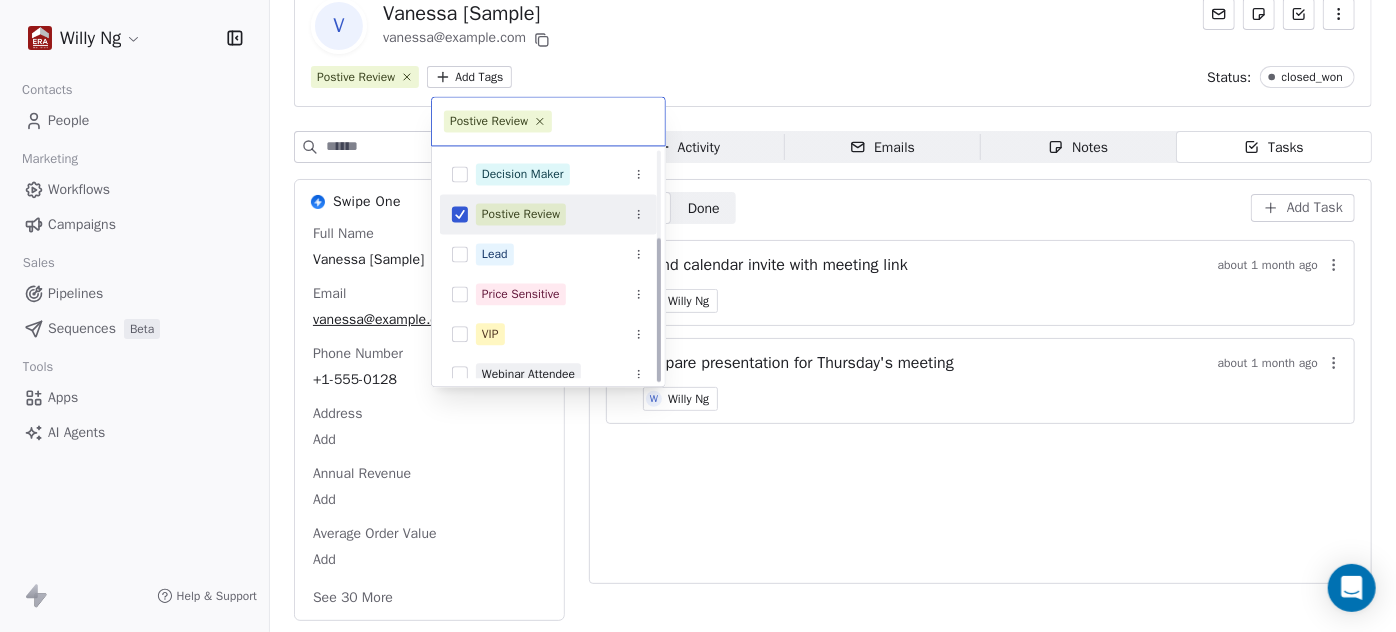 scroll, scrollTop: 136, scrollLeft: 0, axis: vertical 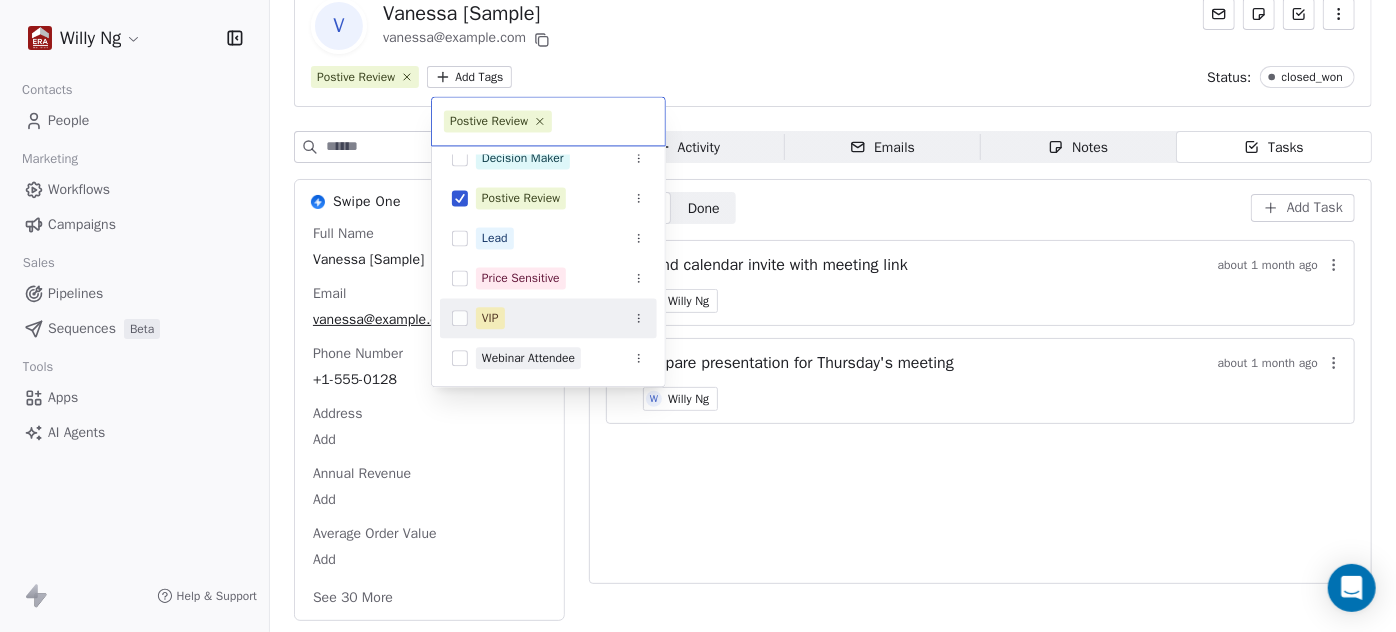 click on "Willy Ng Contacts People Marketing Workflows Campaigns Sales Pipelines Sequences Beta Tools Apps AI Agents Help & Support Back V Vanessa [Sample] vanessa@appsumo.com Postive Review  Add Tags Status:  closed_won Swipe One Full Name Vanessa [Sample] Email vanessa@appsumo.com Phone Number +1-555-0128 Address Add Annual Revenue Add Average Order Value Add See   30   More   Activity Activity Emails Emails   Notes   Notes Tasks Tasks To-do To-do Done Done   Add Task   Send calendar invite with meeting link about 1 month ago W Willy Ng Prepare presentation for Thursday's meeting about 1 month ago W Willy Ng   Chat with AI
Postive Review Churn Risk Competitor Switch Customer Decision Maker Postive Review Lead Price Sensitive VIP Webinar Attendee" at bounding box center (698, 439) 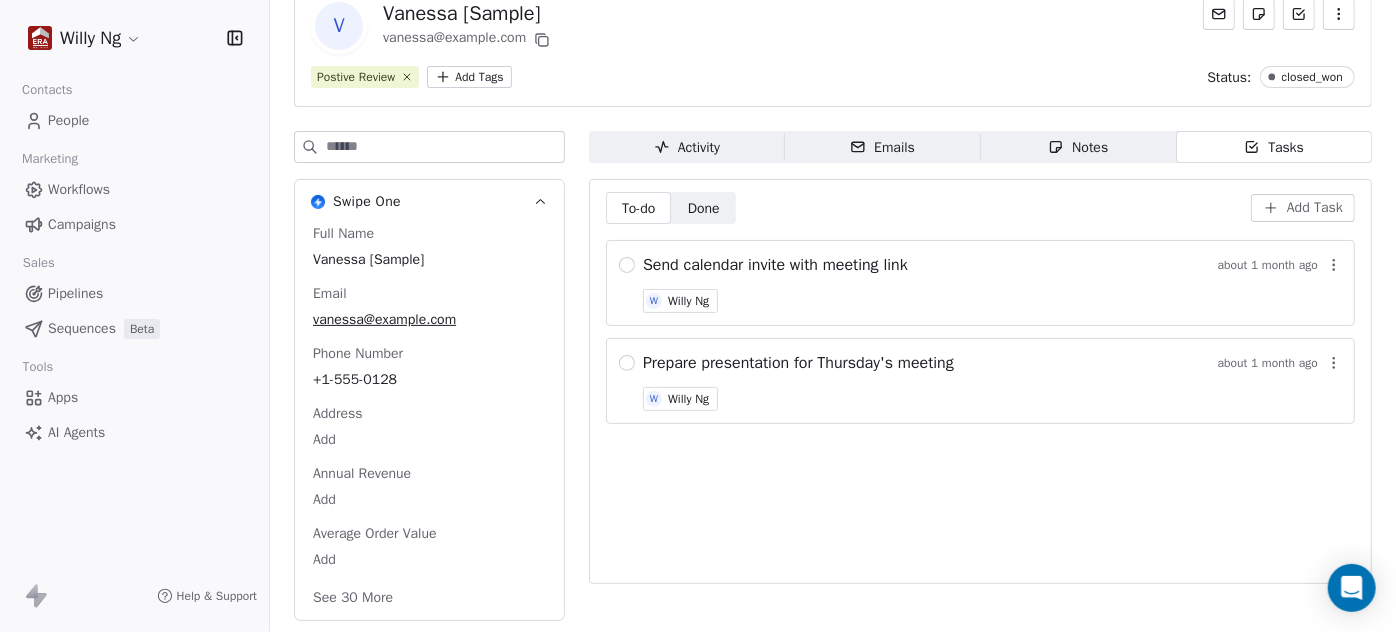 click on "Apps" at bounding box center [63, 397] 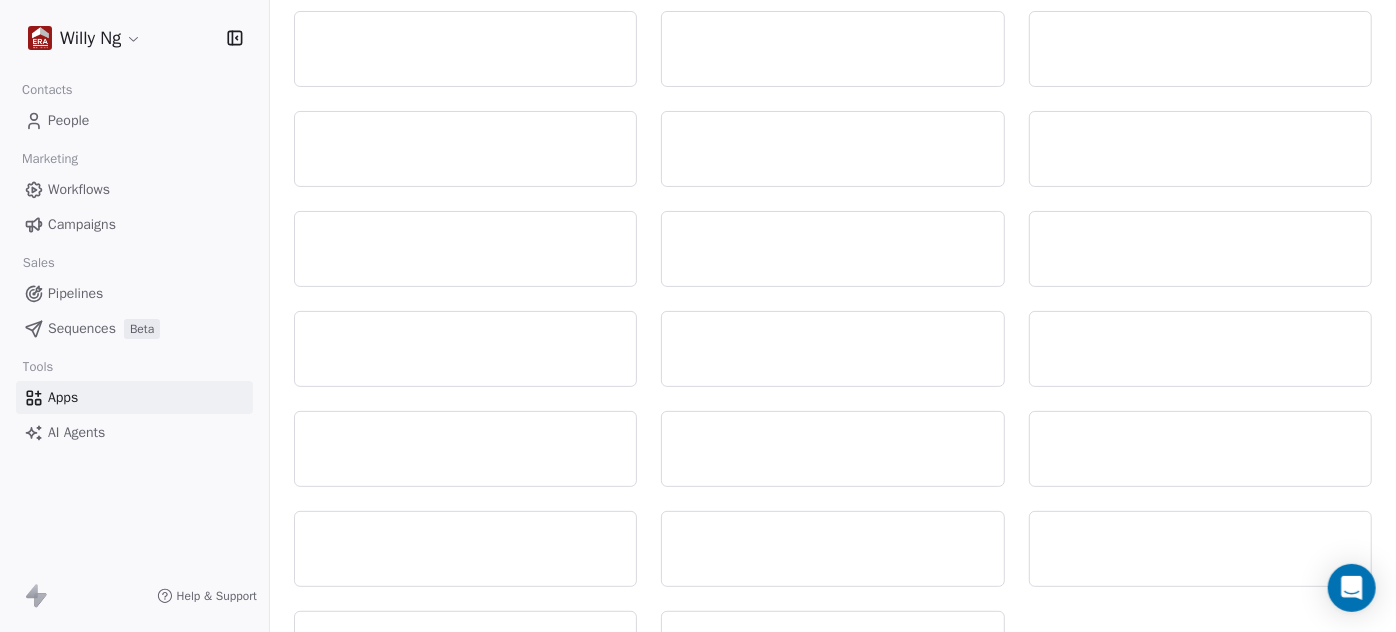 scroll, scrollTop: 0, scrollLeft: 0, axis: both 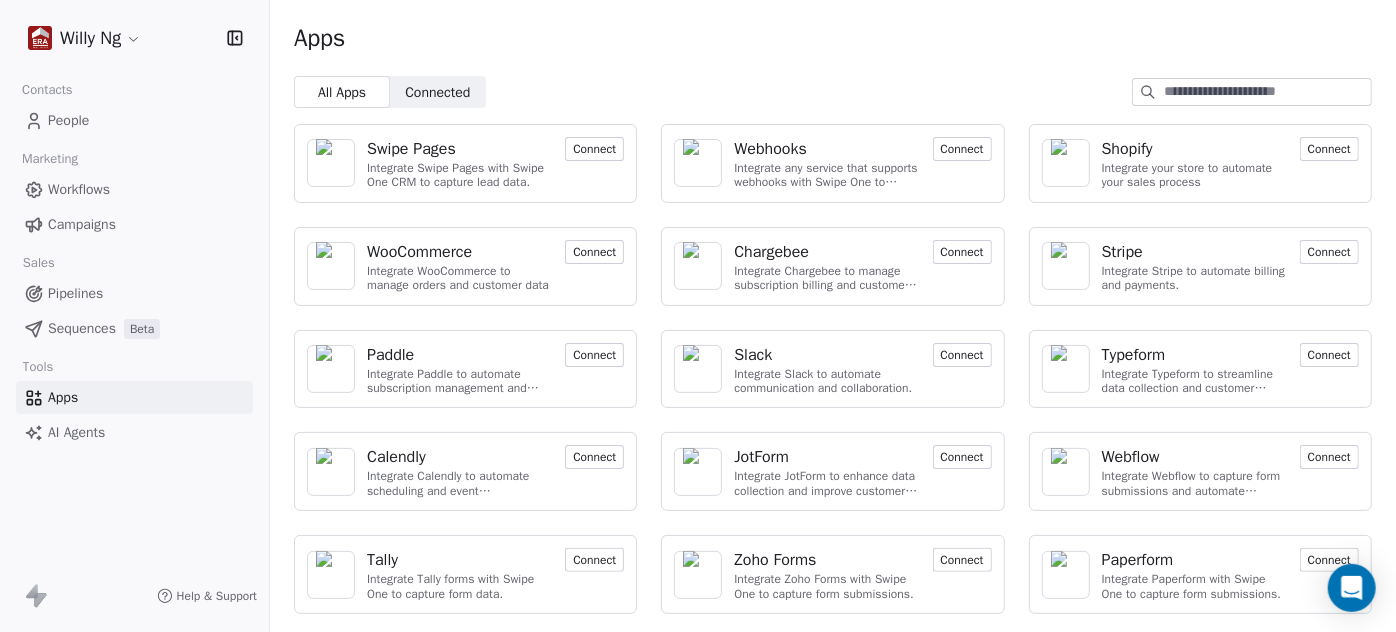 click on "Connected" at bounding box center [437, 92] 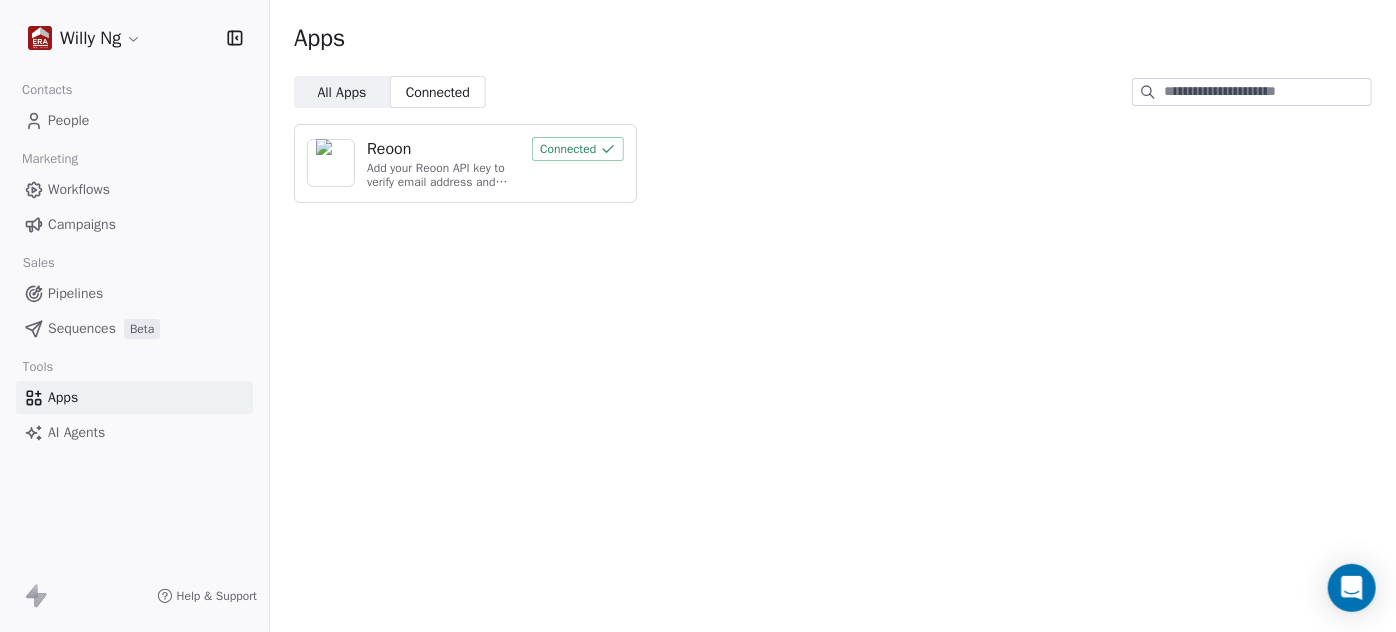 click on "All Apps" at bounding box center [341, 92] 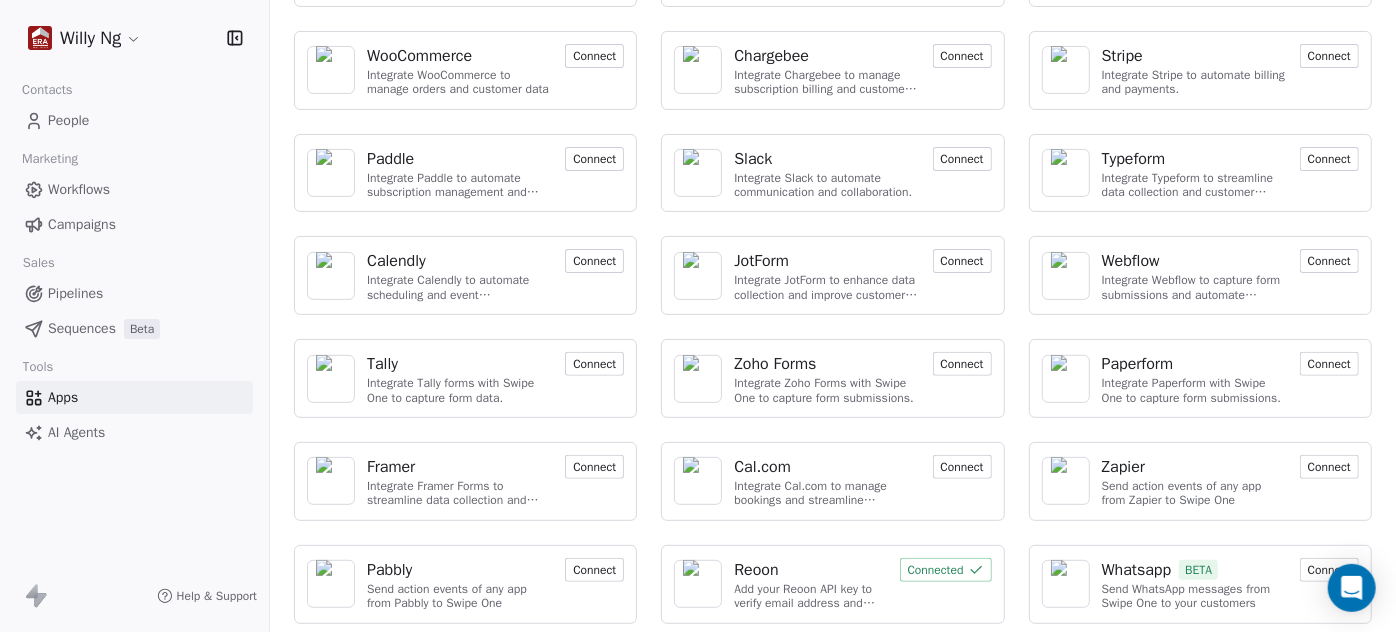 scroll, scrollTop: 200, scrollLeft: 0, axis: vertical 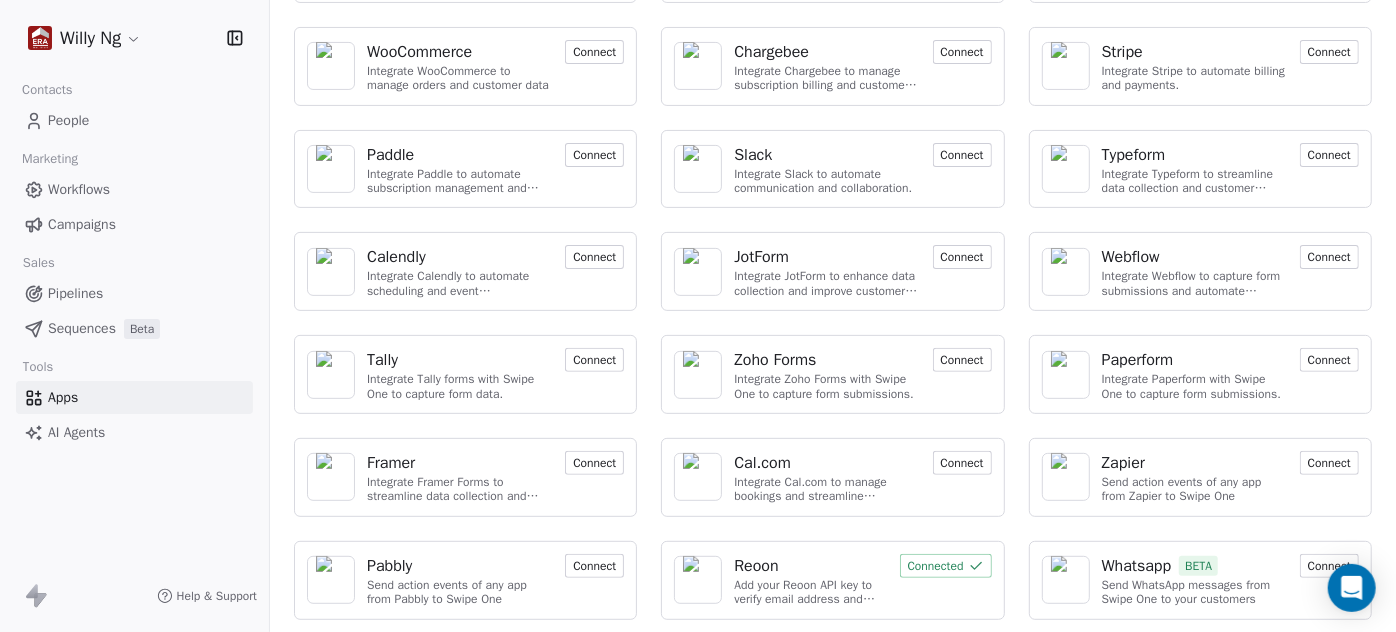 click on "Connect" at bounding box center [594, 566] 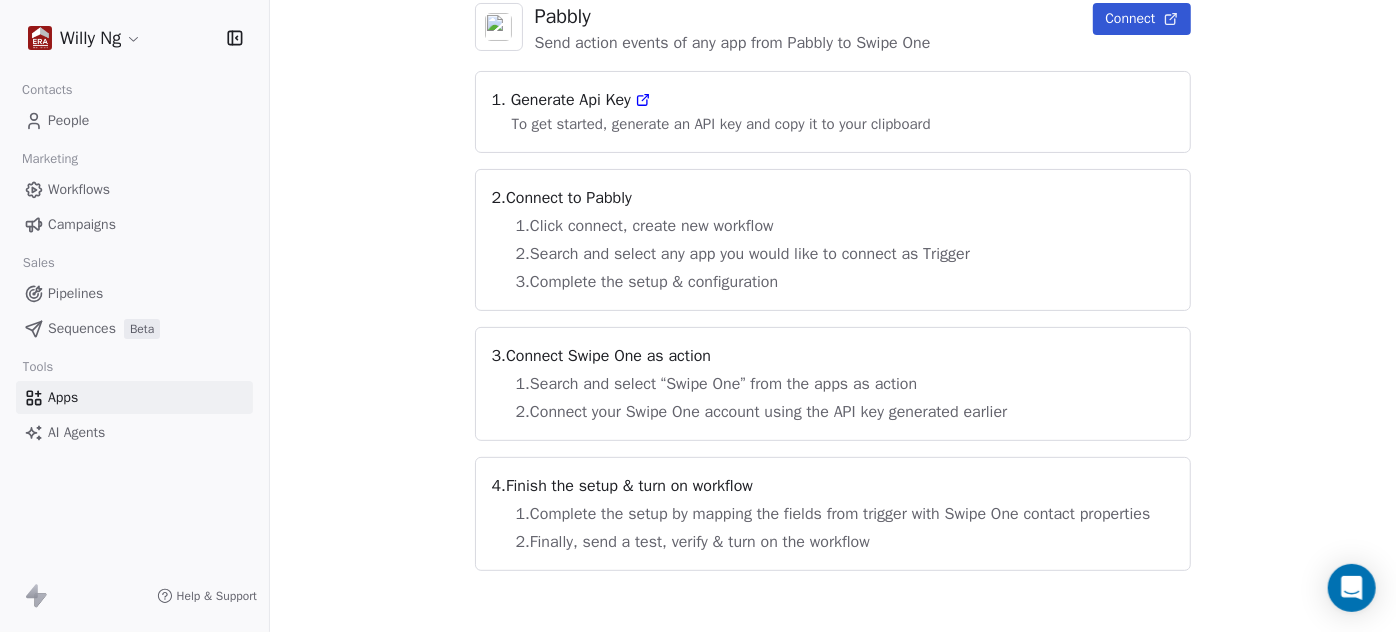 scroll, scrollTop: 0, scrollLeft: 0, axis: both 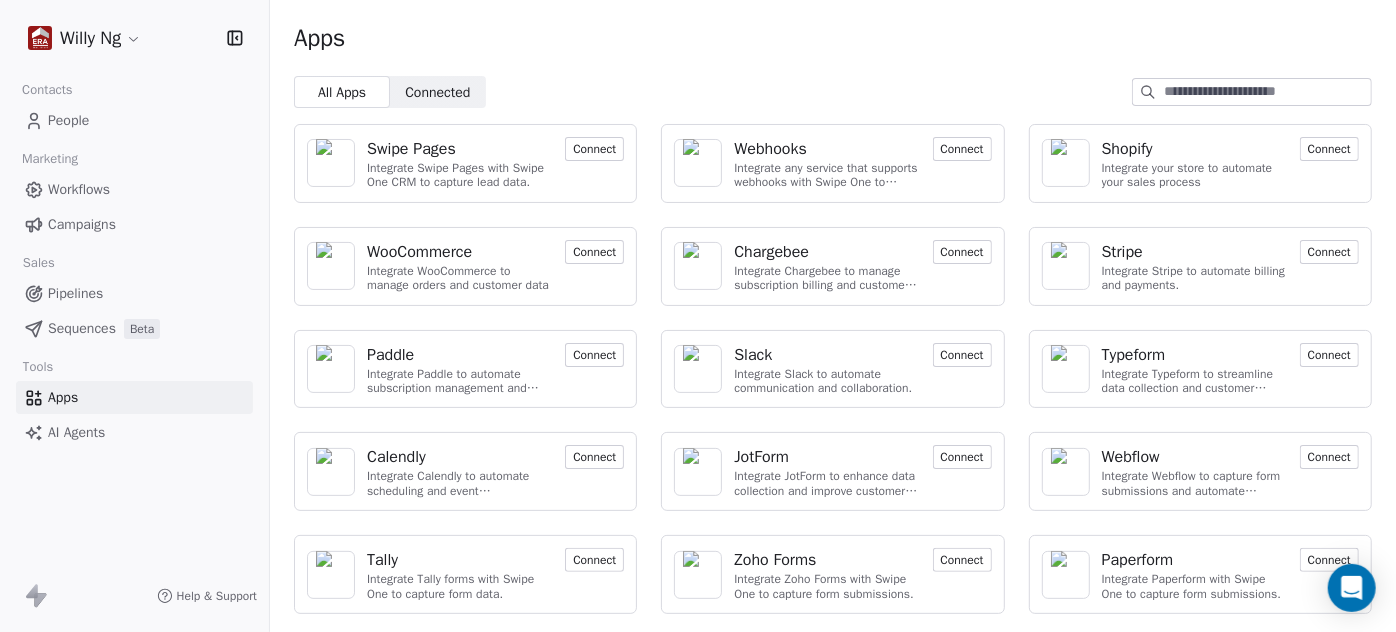 click on "People" at bounding box center [68, 120] 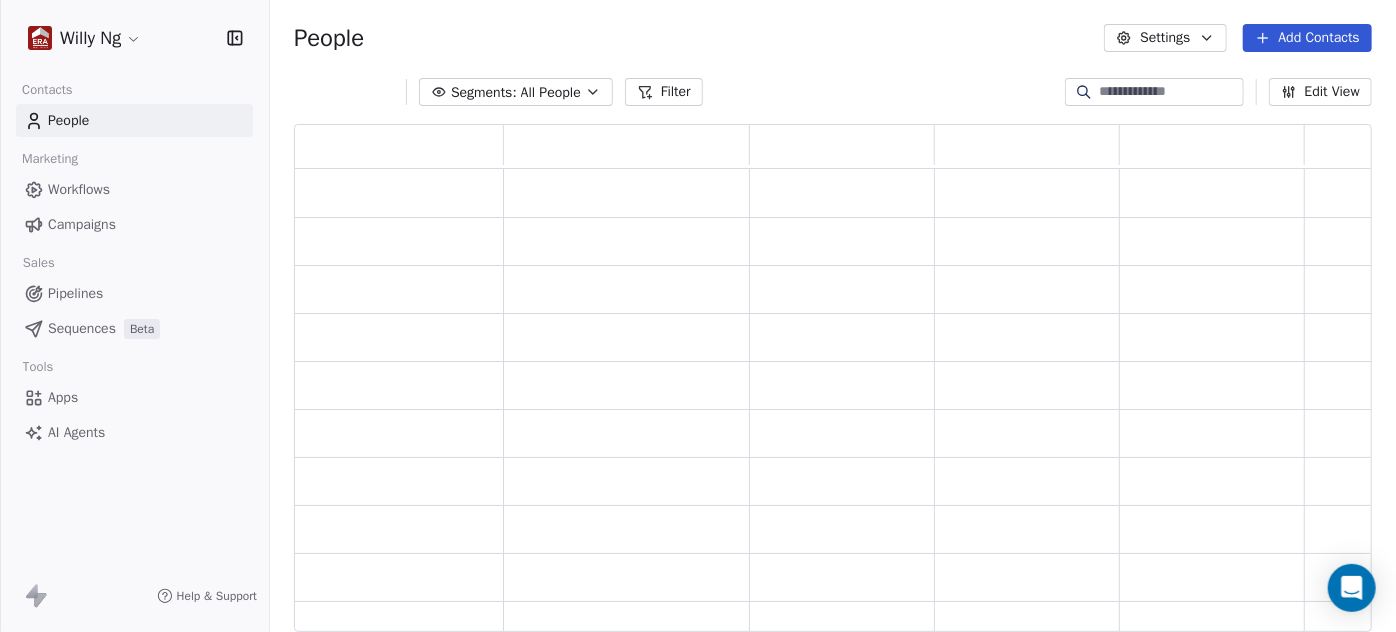 scroll, scrollTop: 14, scrollLeft: 14, axis: both 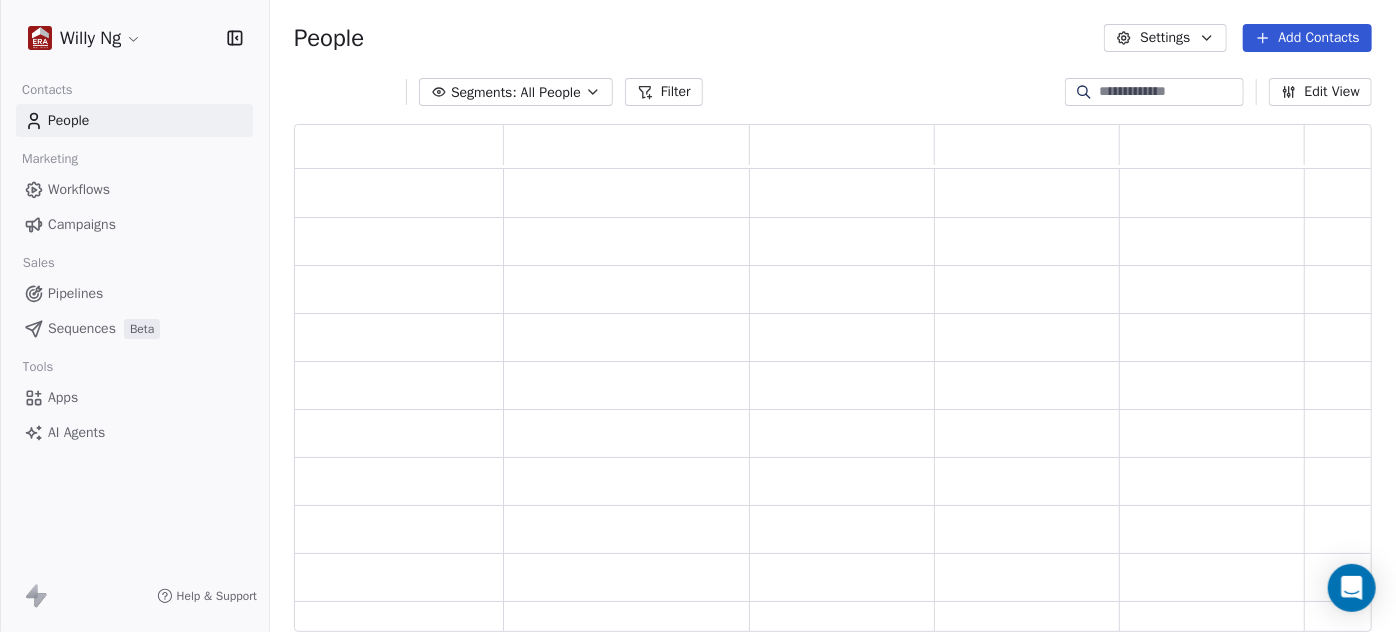 click on "Workflows" at bounding box center (79, 189) 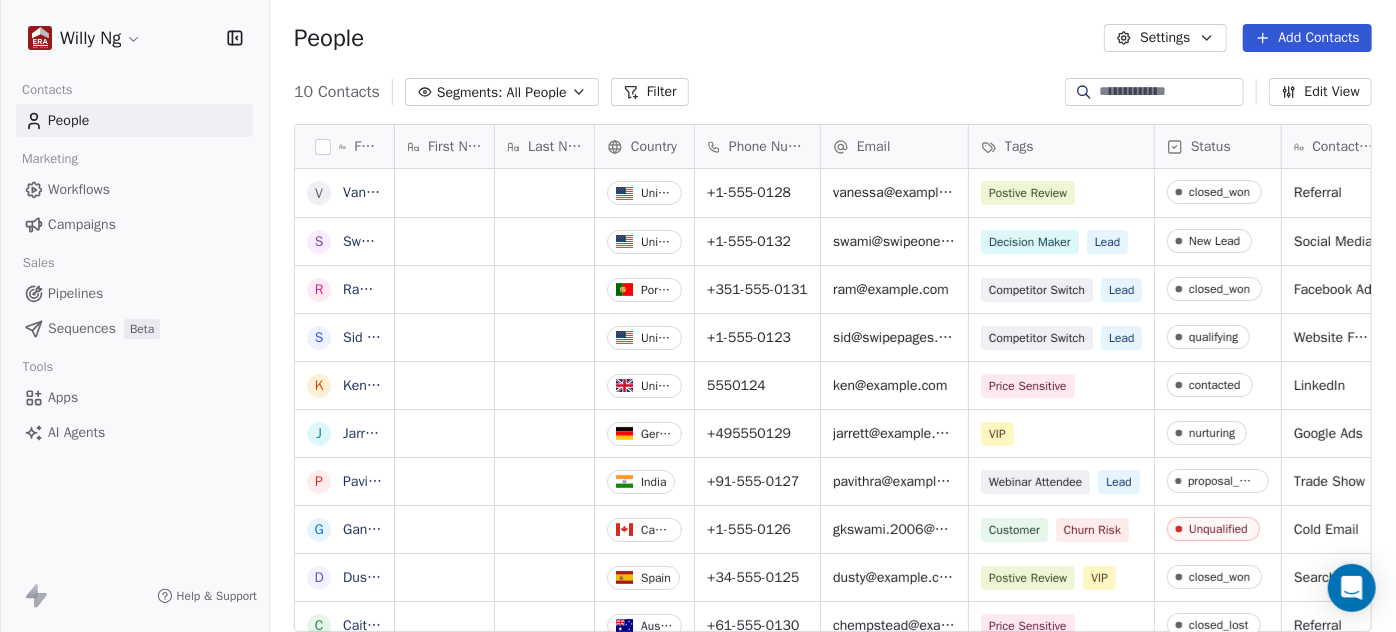 scroll, scrollTop: 14, scrollLeft: 14, axis: both 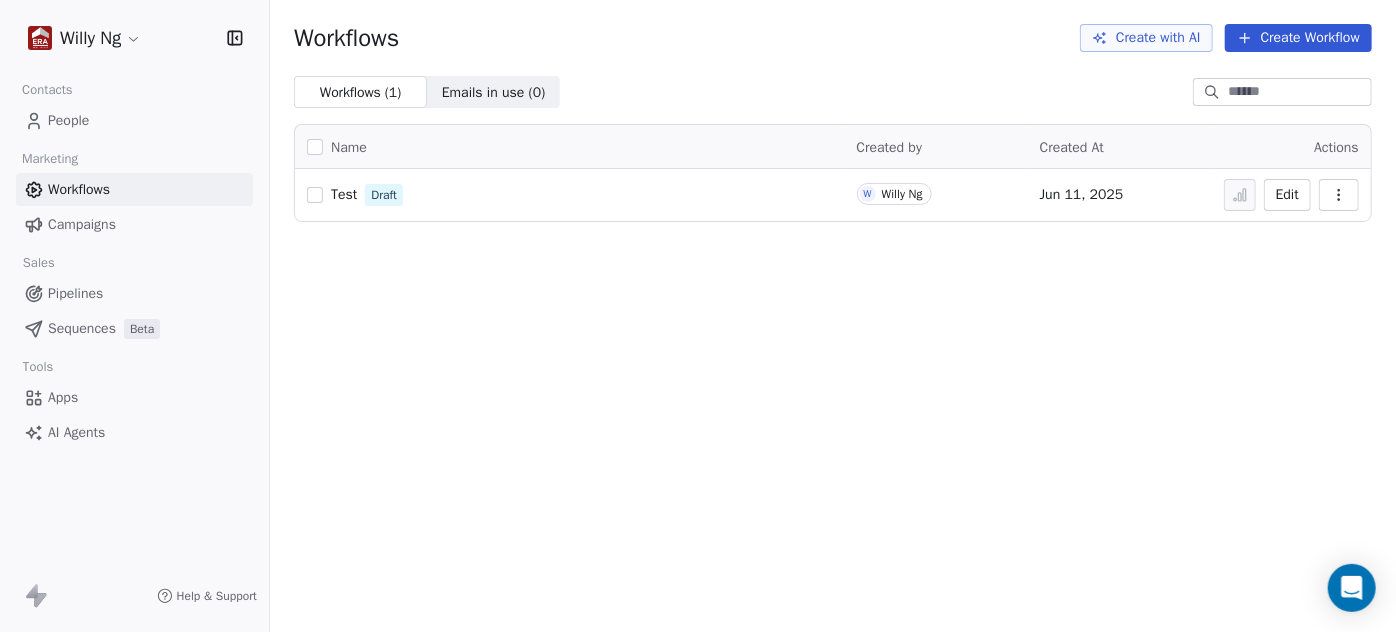 click on "Edit" at bounding box center (1287, 195) 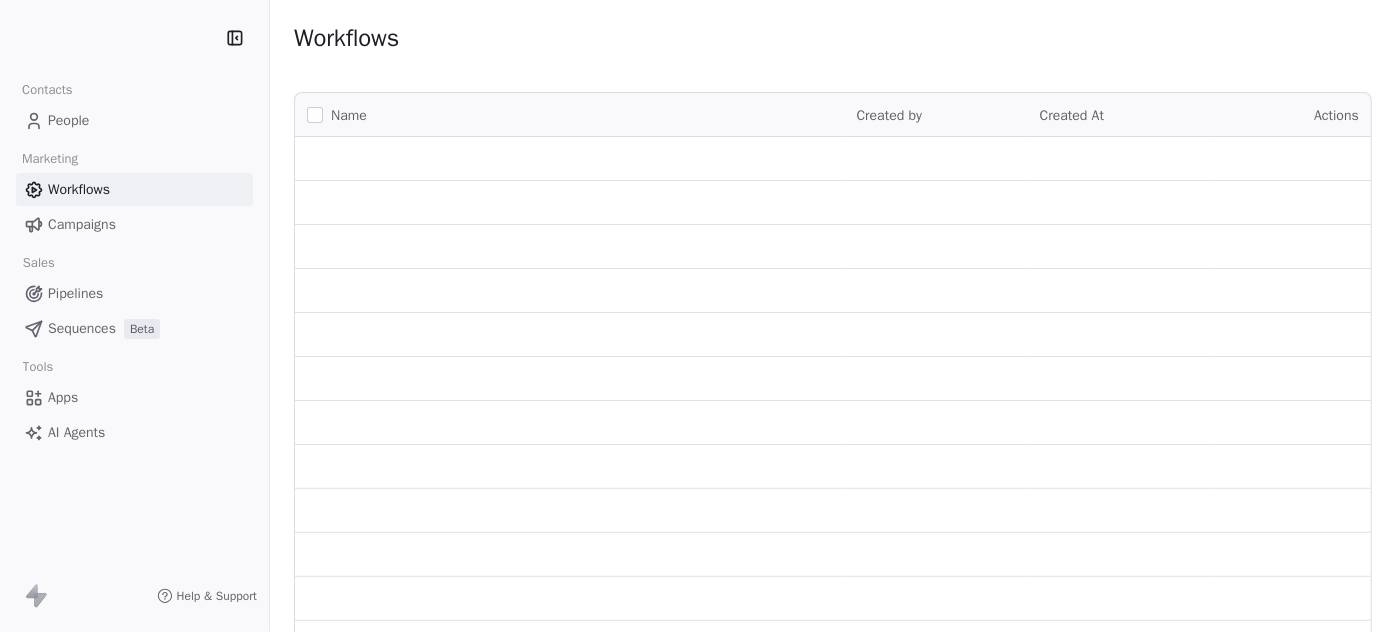 scroll, scrollTop: 0, scrollLeft: 0, axis: both 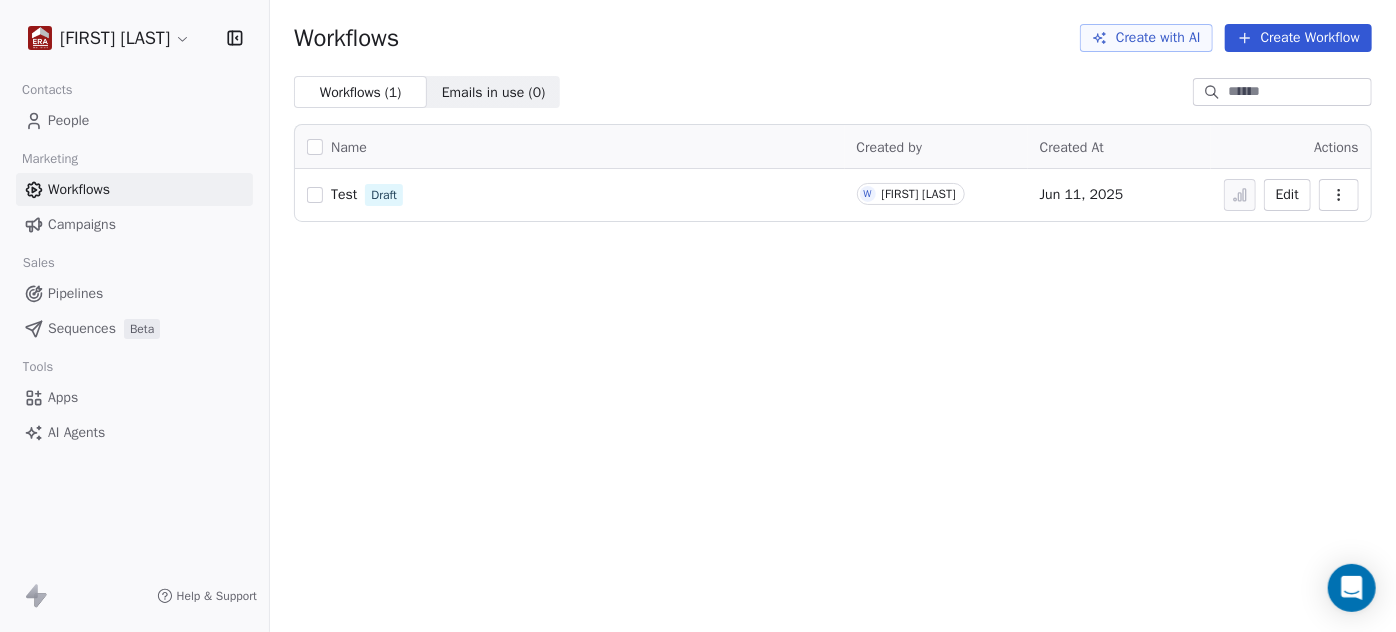 click on "Sequences" at bounding box center (82, 328) 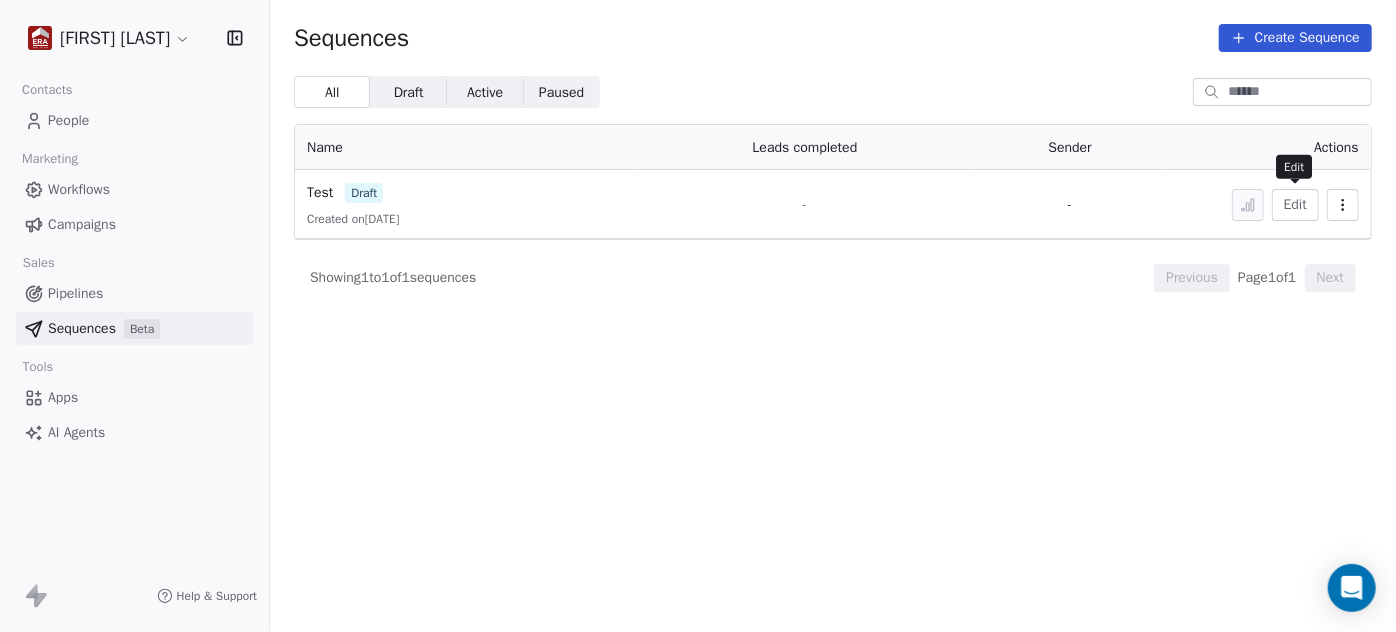 click on "Edit" at bounding box center [1295, 205] 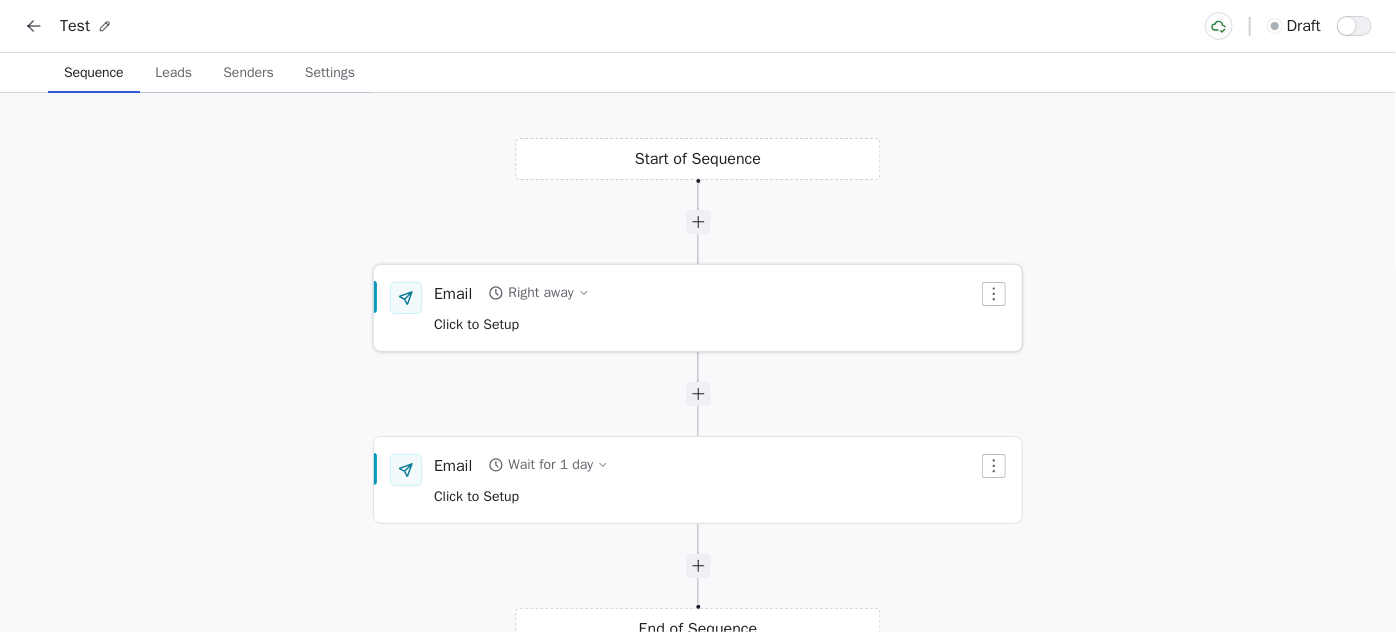 scroll, scrollTop: 0, scrollLeft: 0, axis: both 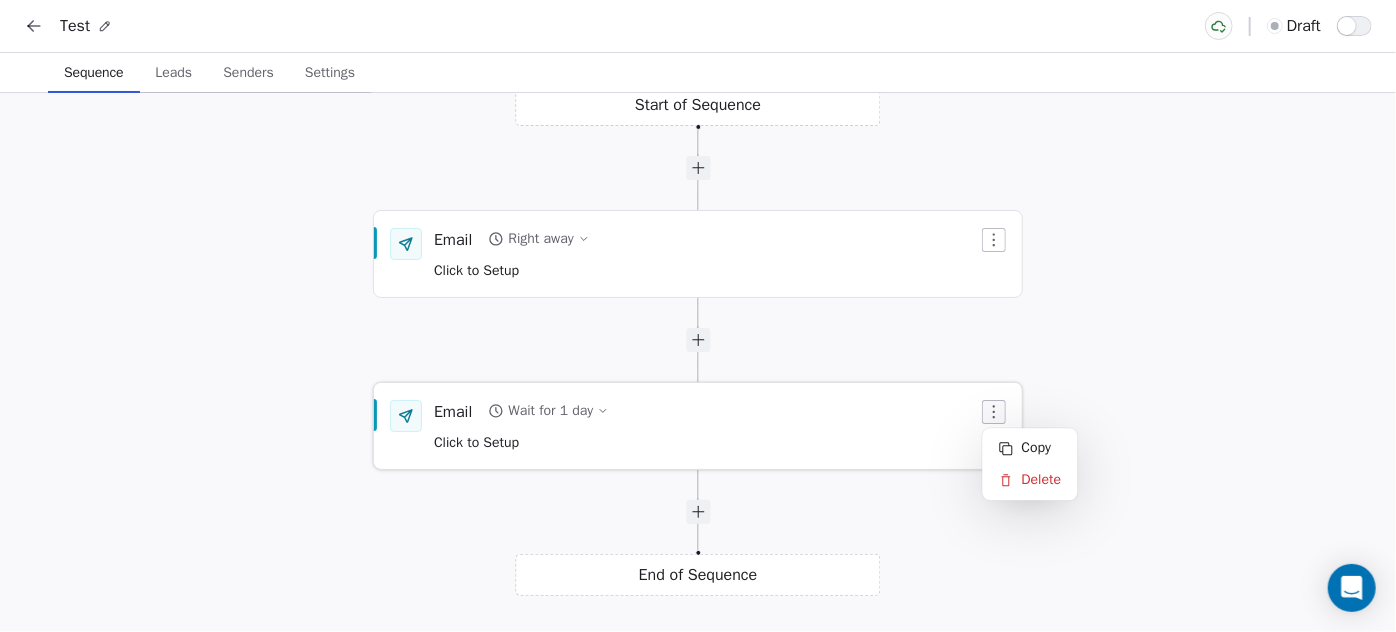 click 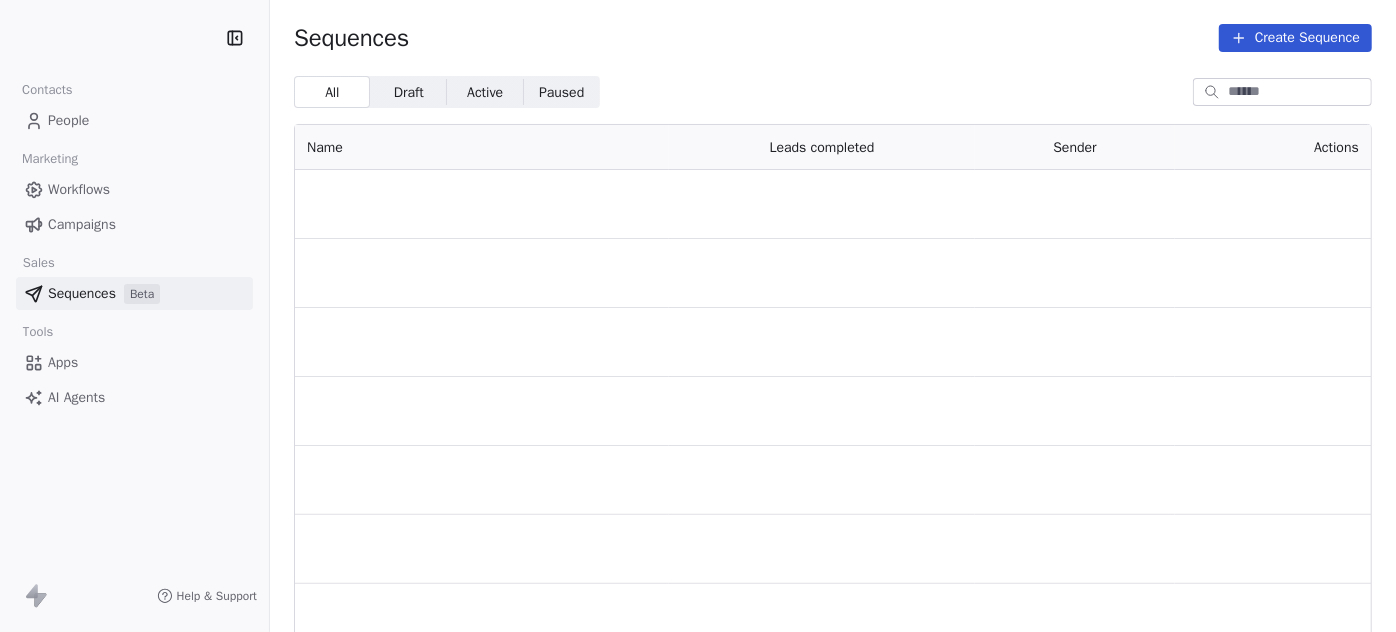 scroll, scrollTop: 0, scrollLeft: 0, axis: both 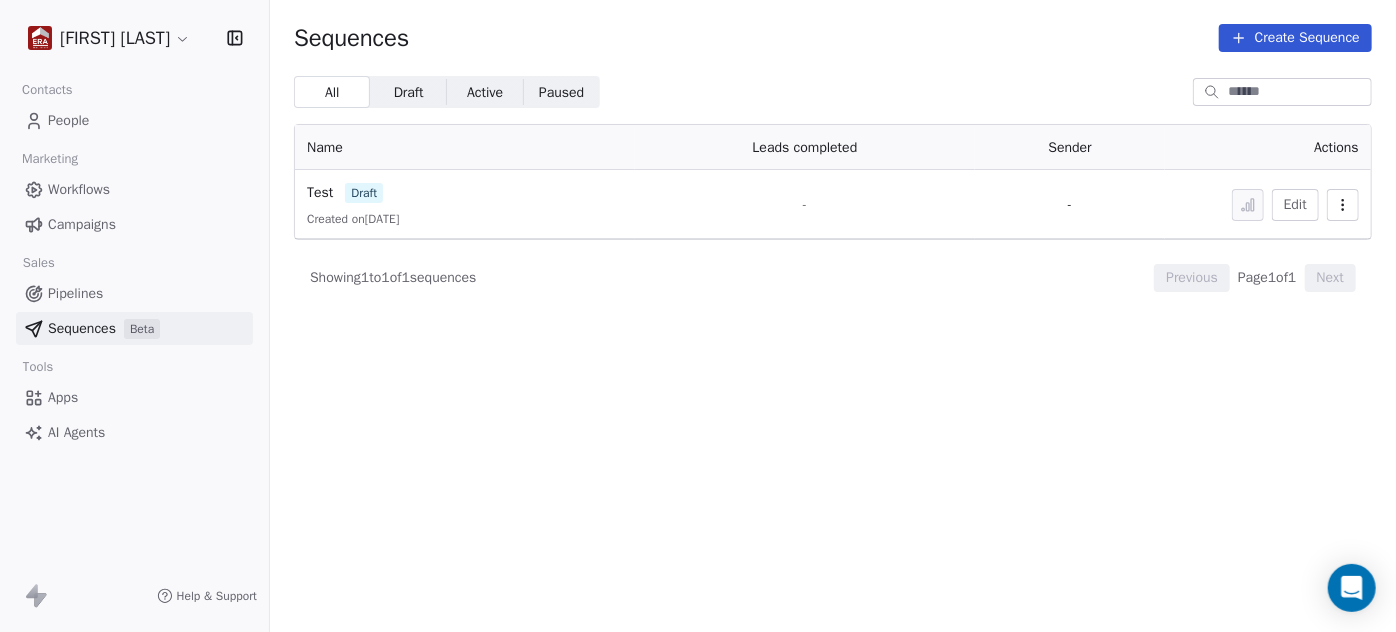click on "Edit" at bounding box center (1295, 205) 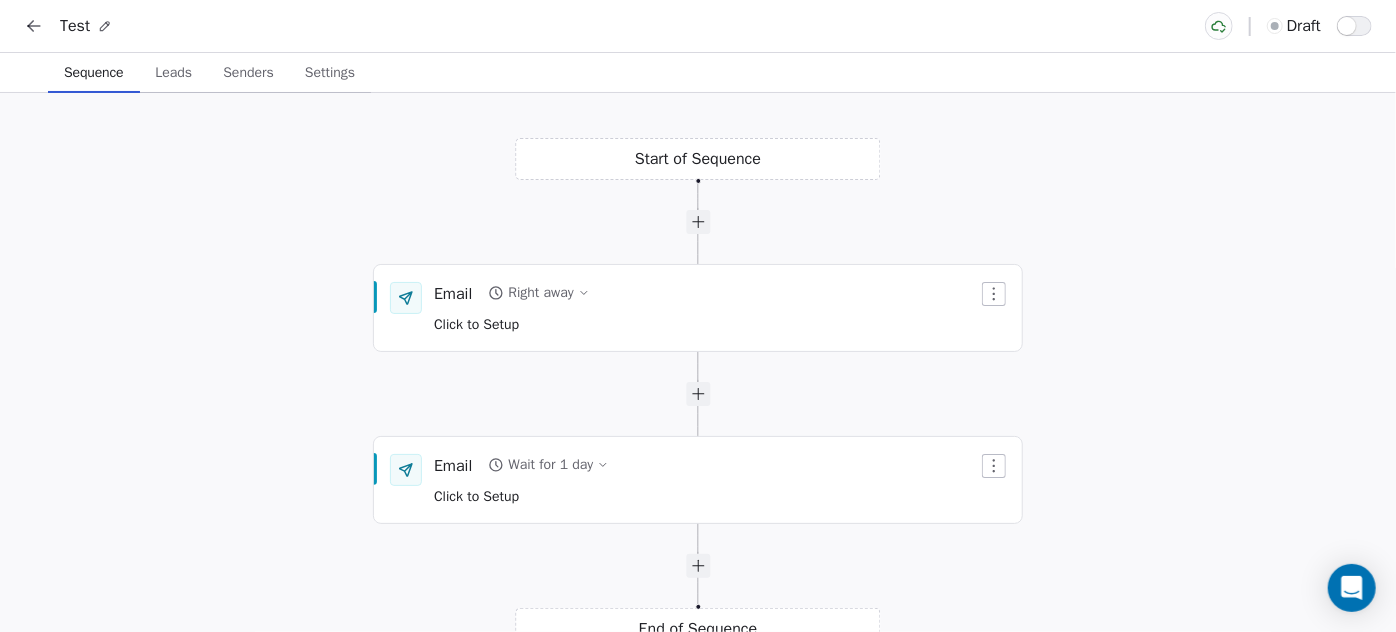 scroll, scrollTop: 0, scrollLeft: 0, axis: both 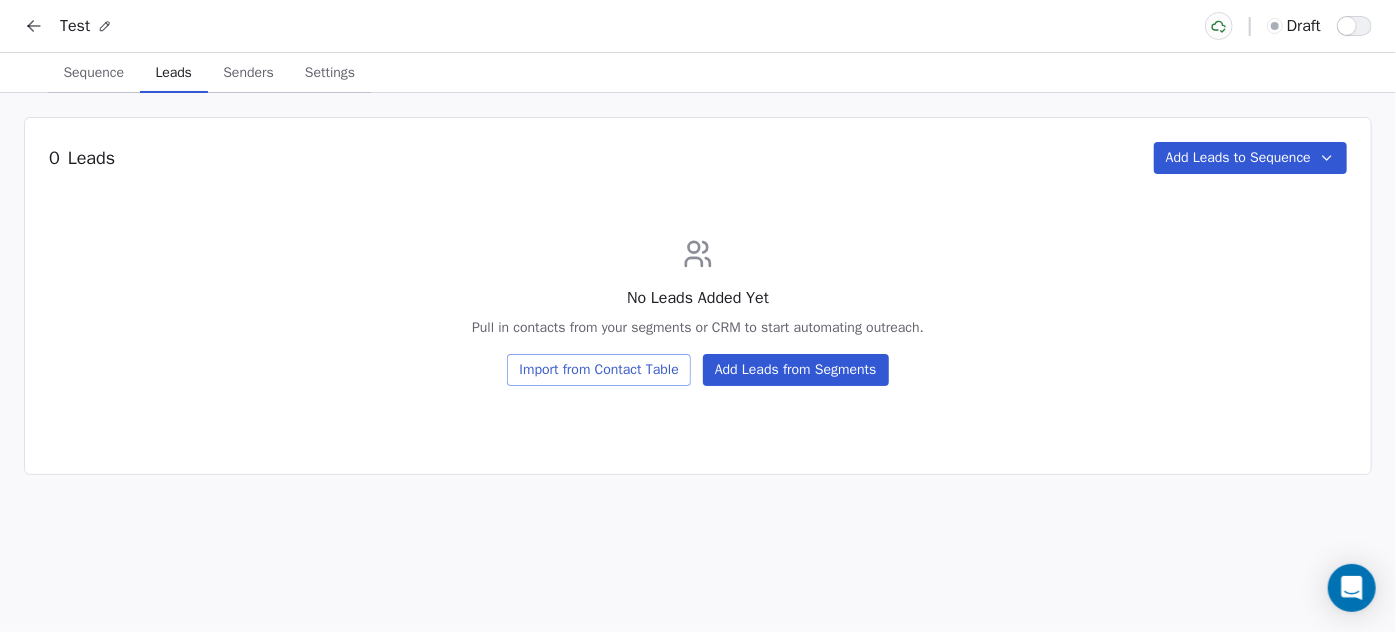 click on "Leads" at bounding box center (174, 73) 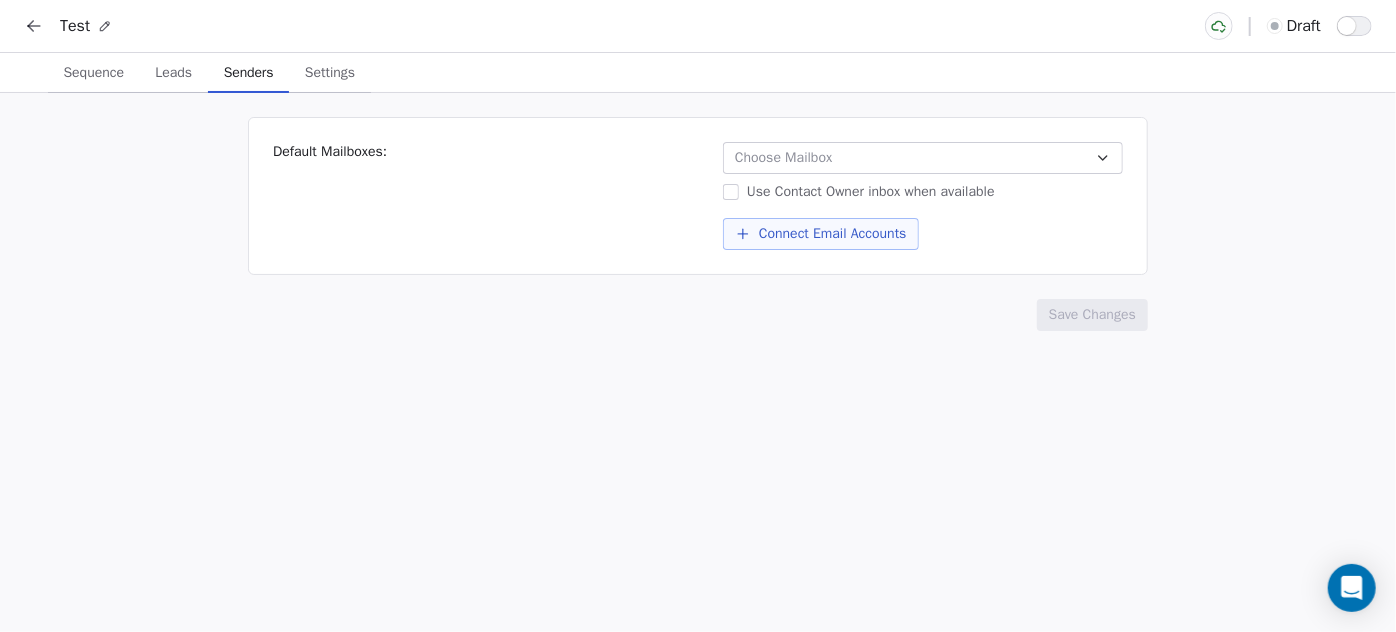 click on "Settings" at bounding box center (330, 73) 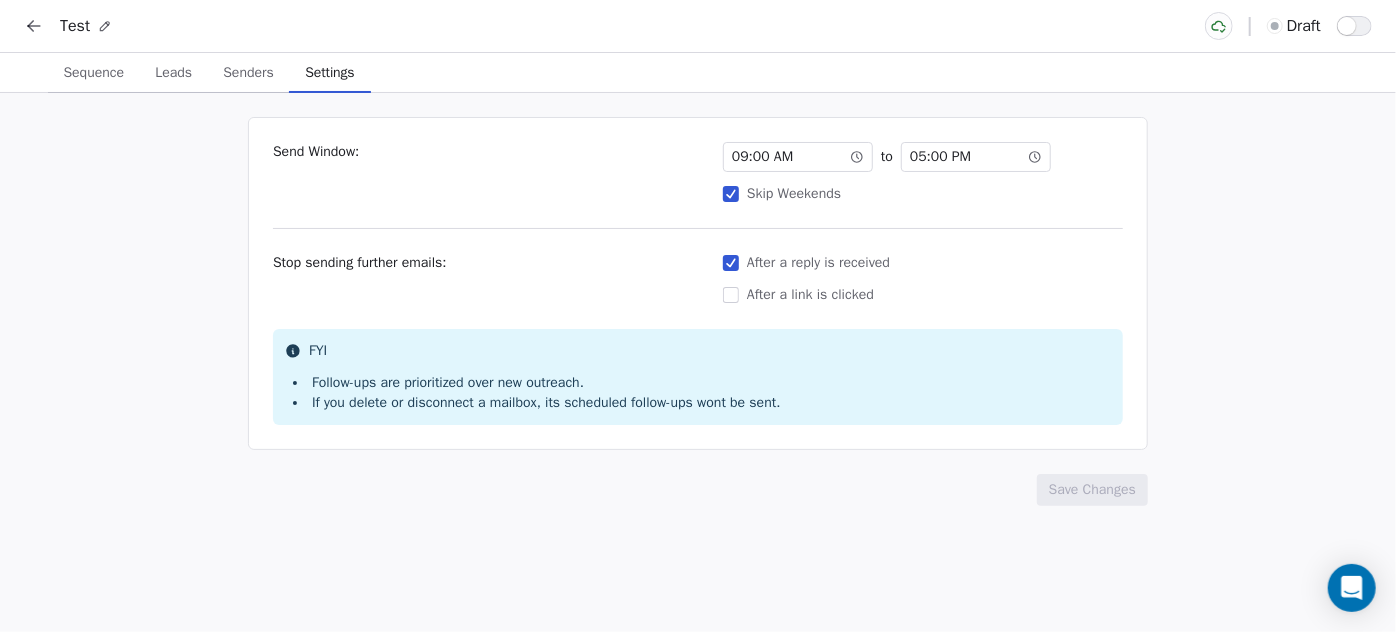 click on "Sequence" at bounding box center [93, 73] 